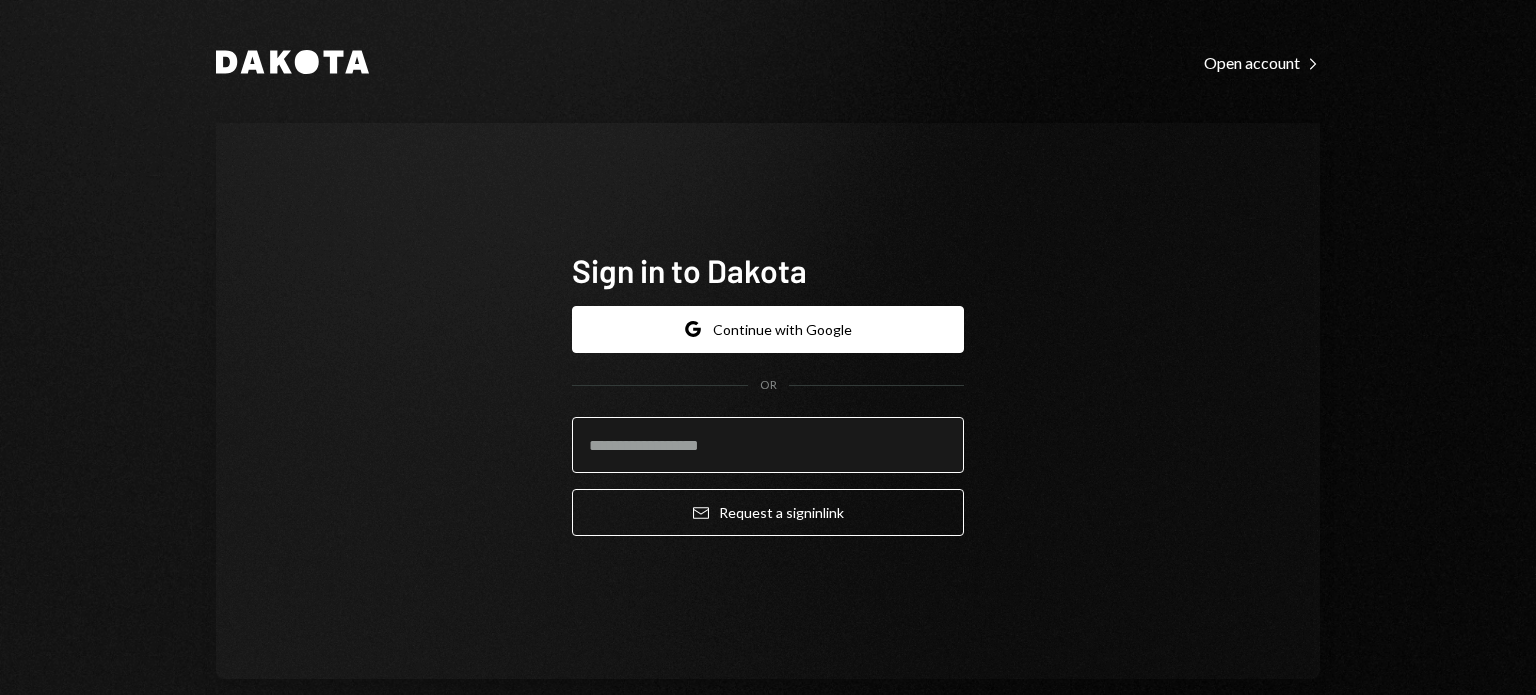 scroll, scrollTop: 0, scrollLeft: 0, axis: both 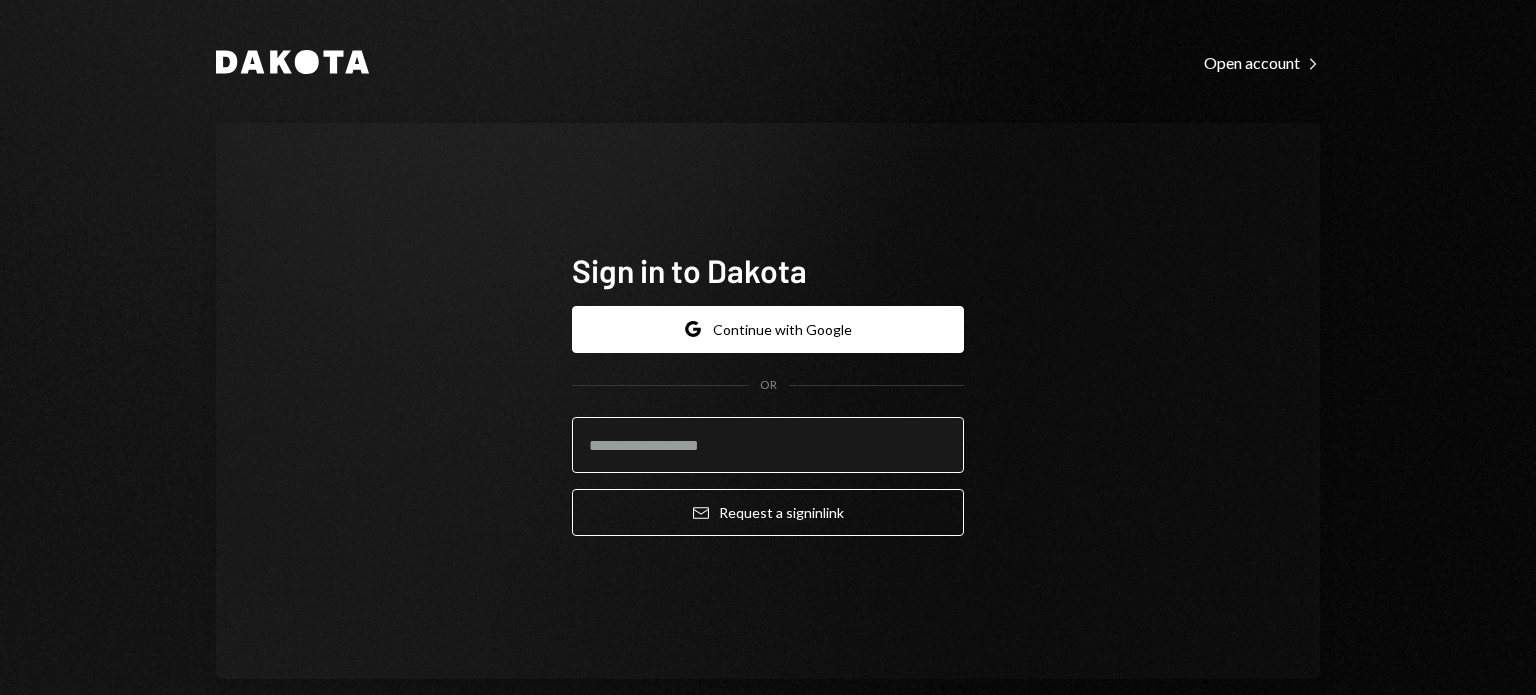 type on "**********" 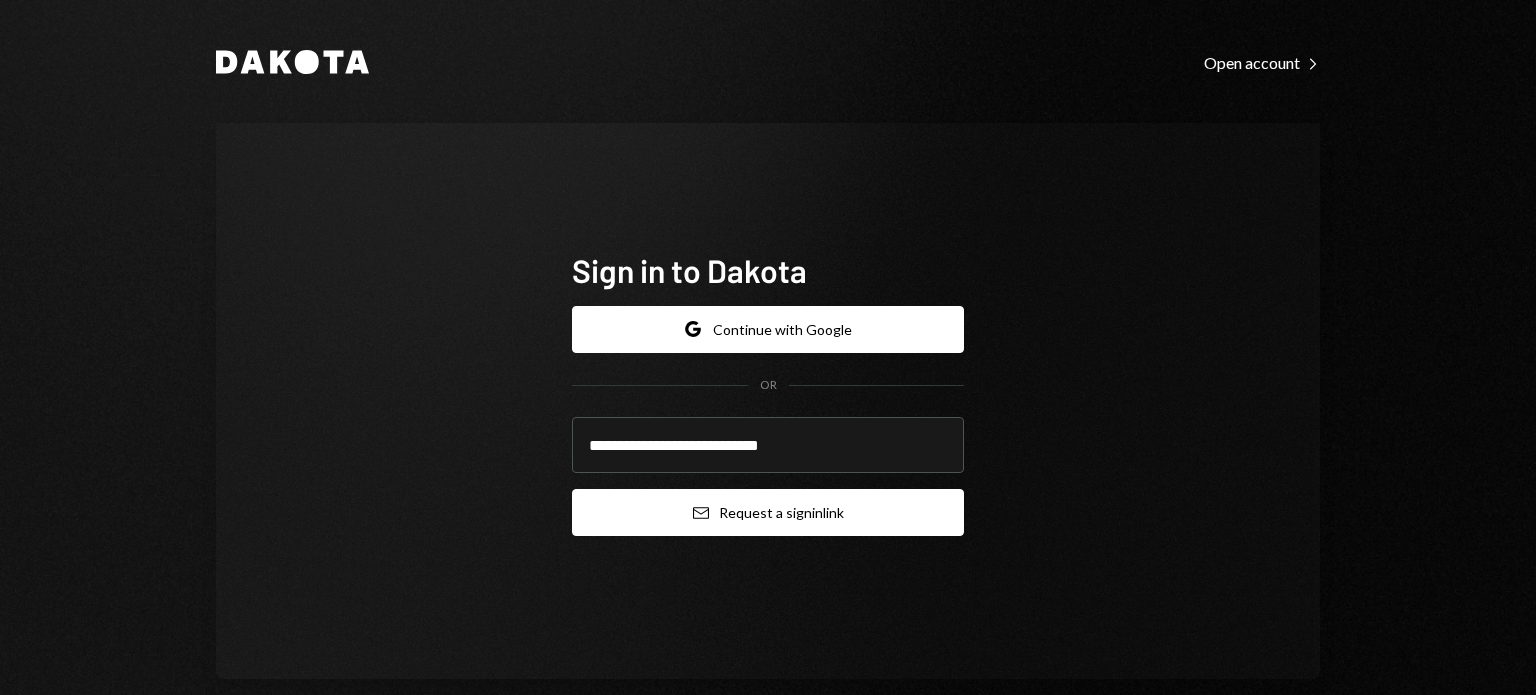 click on "Email Request a sign  in  link" at bounding box center (768, 512) 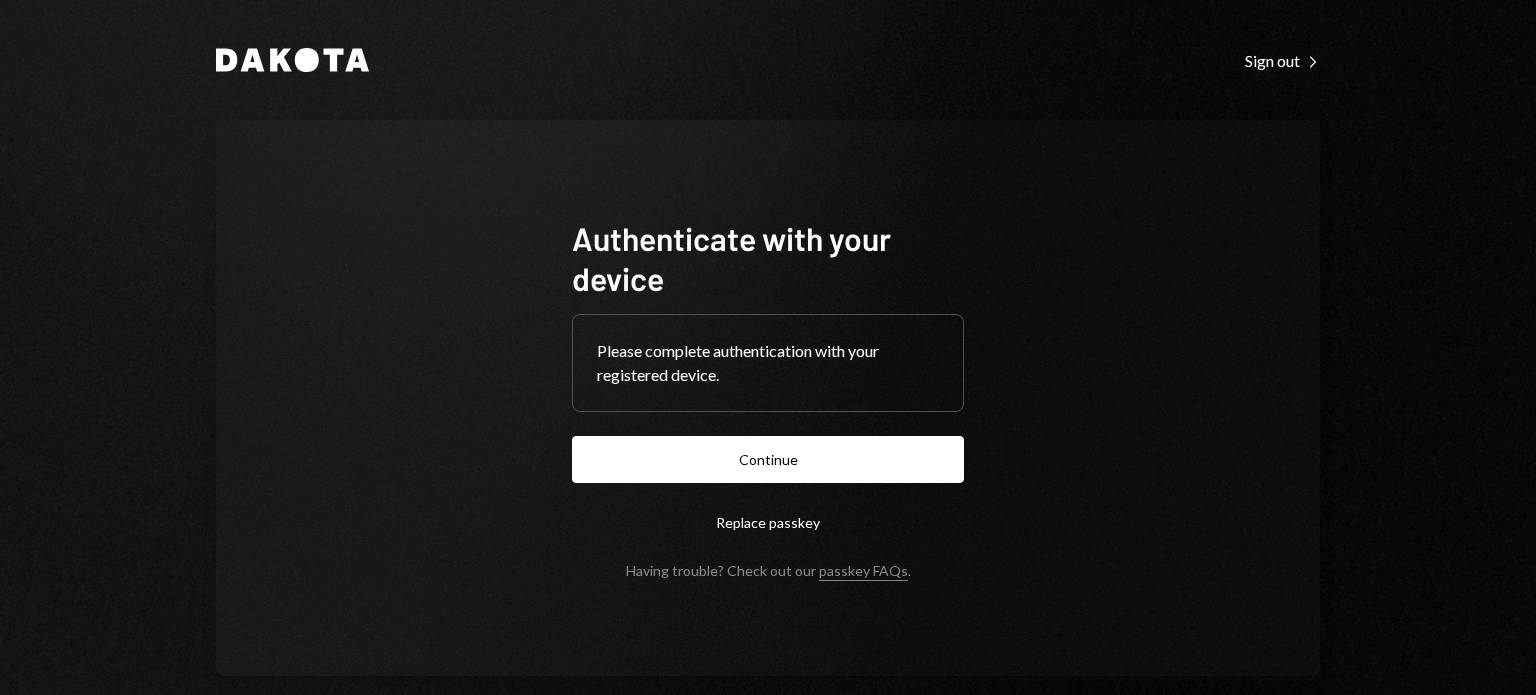 scroll, scrollTop: 0, scrollLeft: 0, axis: both 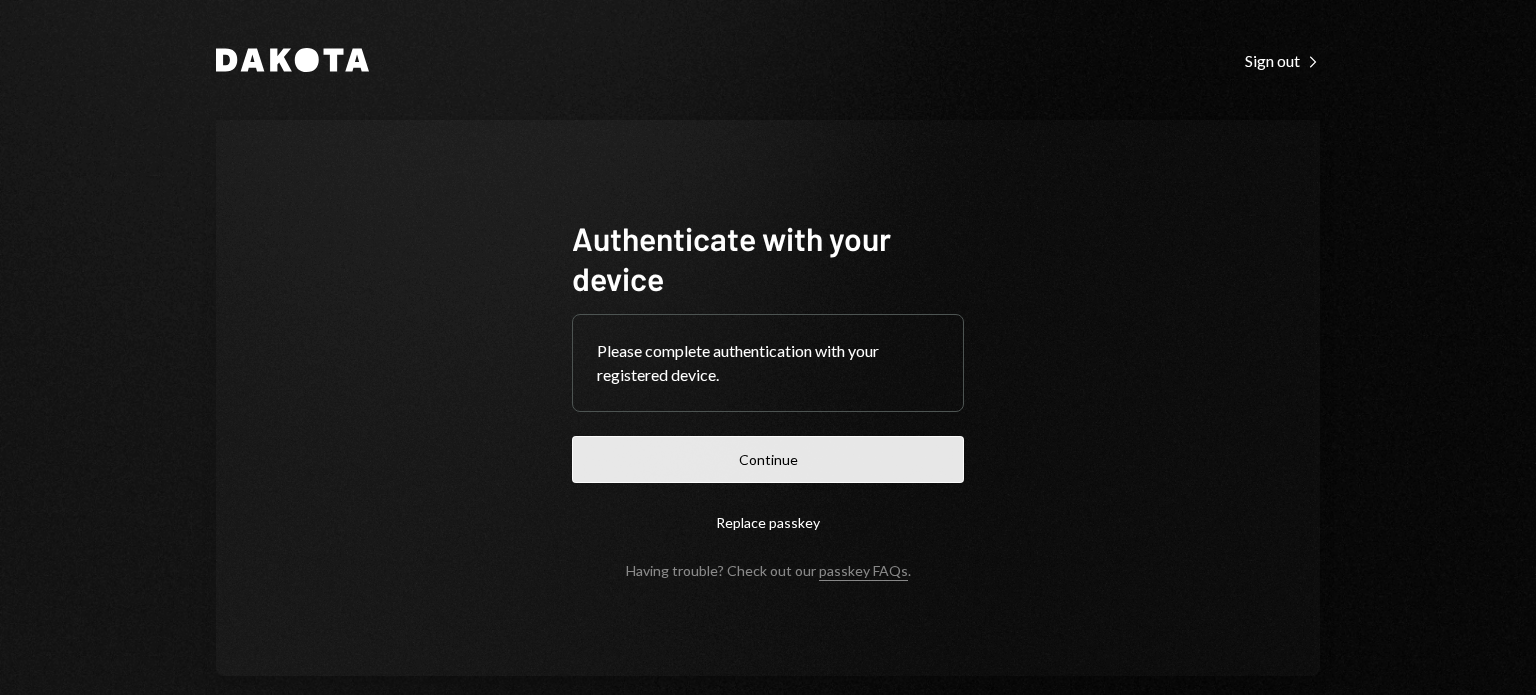 click on "Continue" at bounding box center (768, 459) 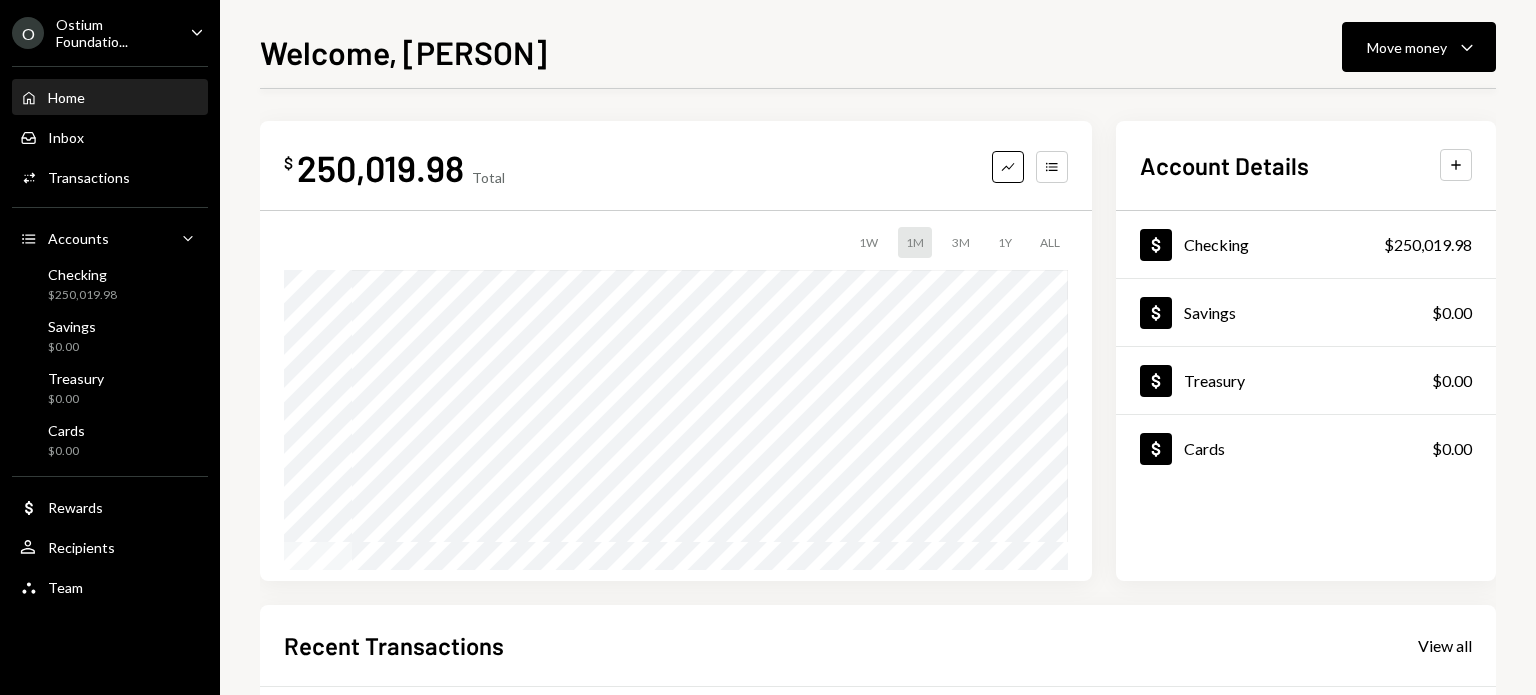 scroll, scrollTop: 415, scrollLeft: 0, axis: vertical 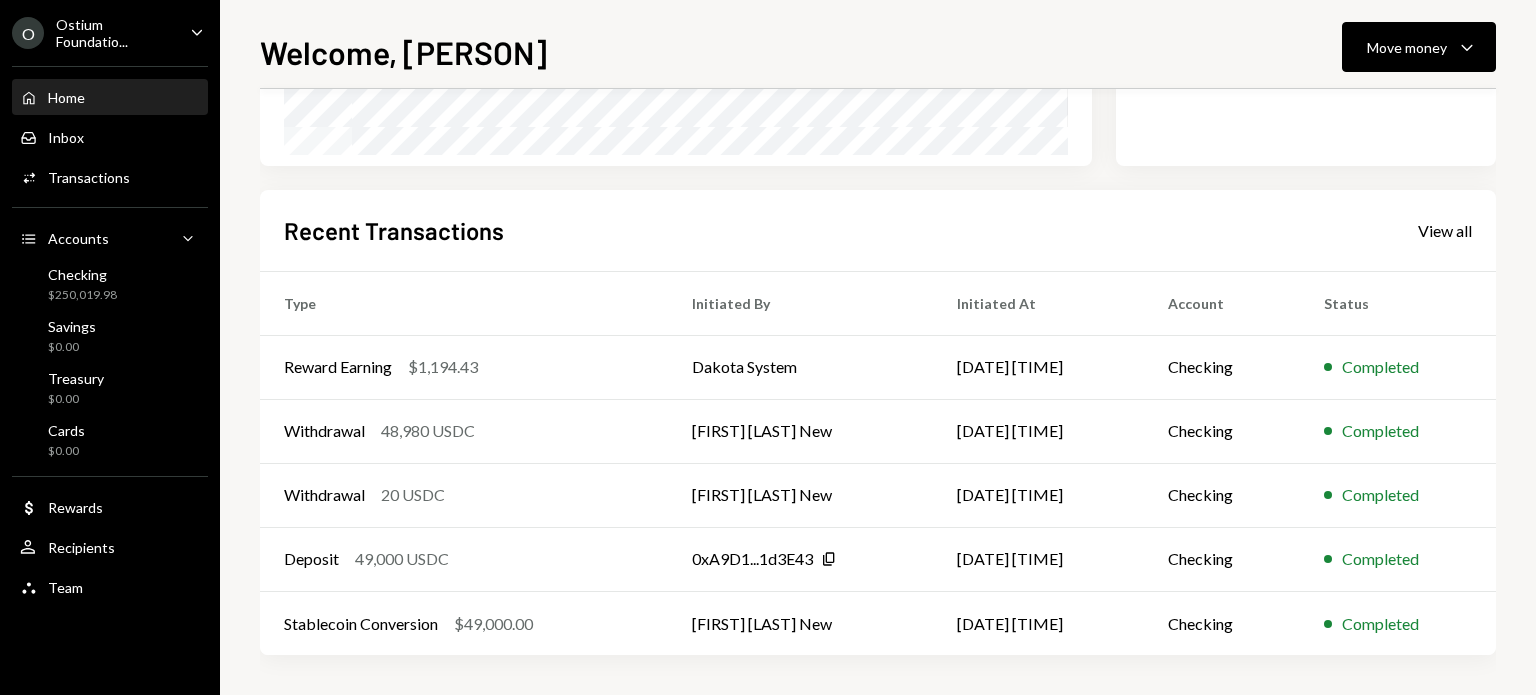 click on "Recent Transactions View all" at bounding box center [878, 230] 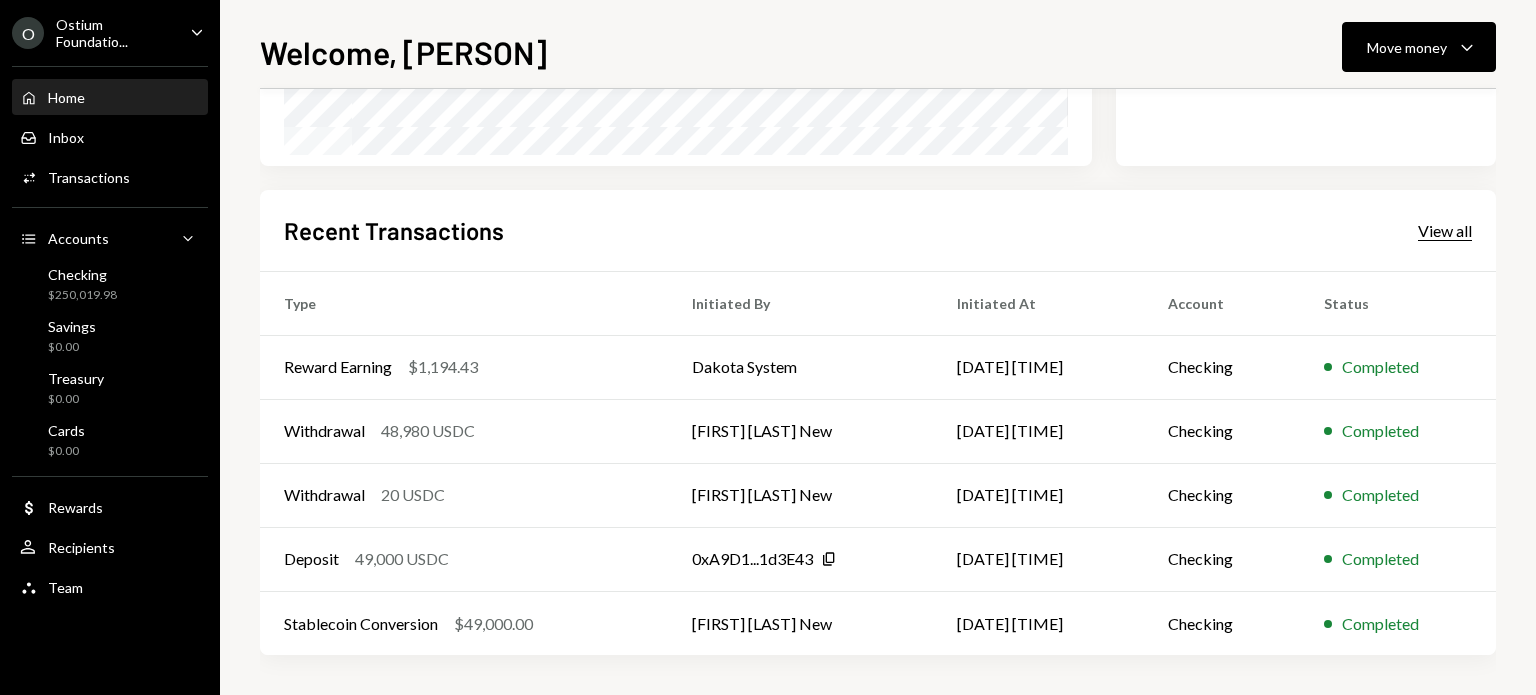 click on "View all" at bounding box center (1445, 231) 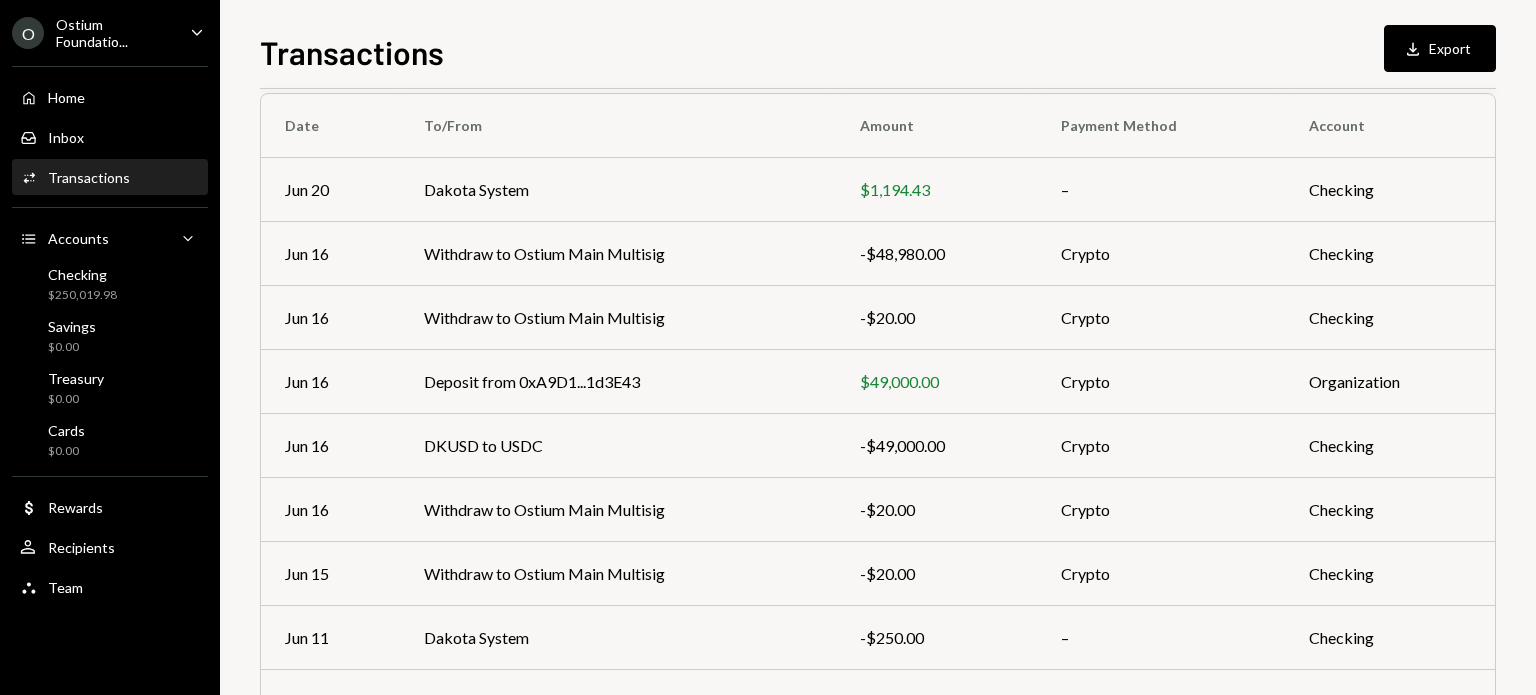 scroll, scrollTop: 348, scrollLeft: 0, axis: vertical 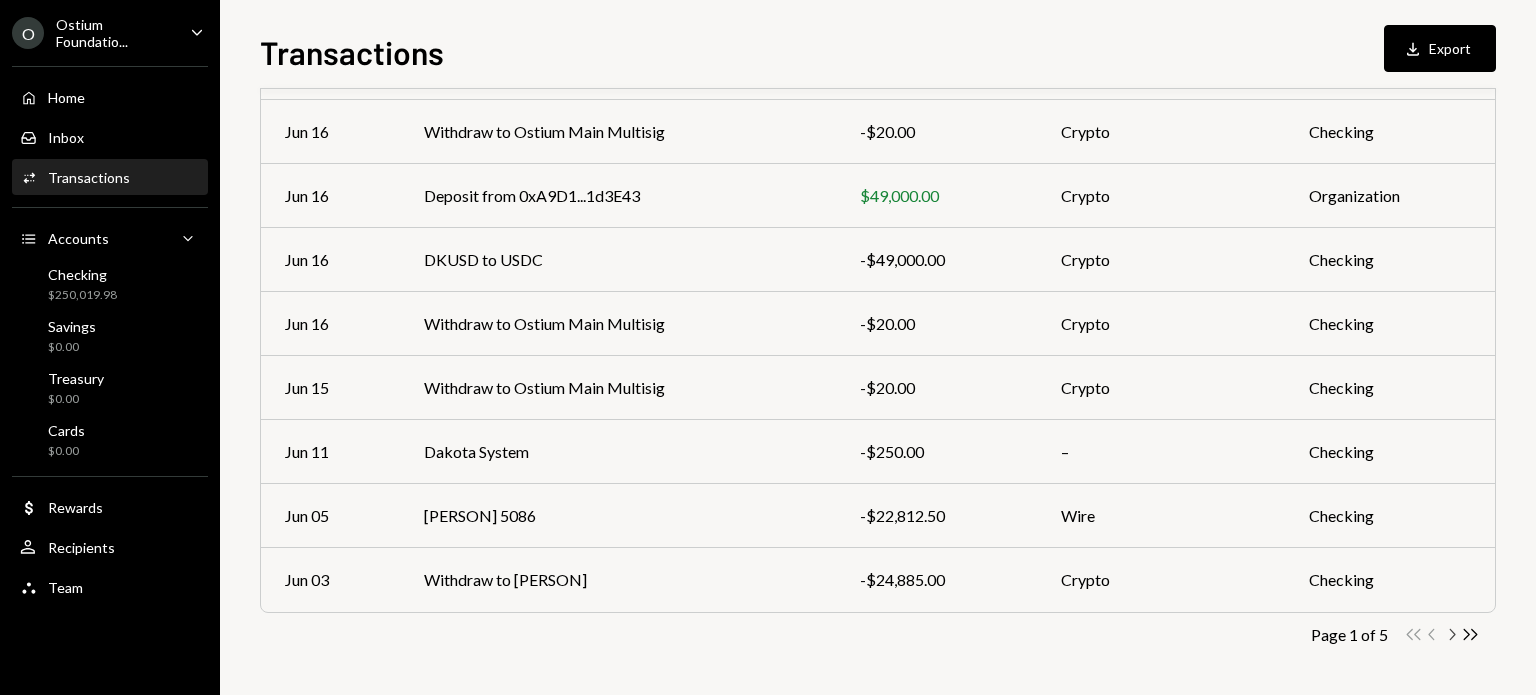 click at bounding box center (1414, 634) 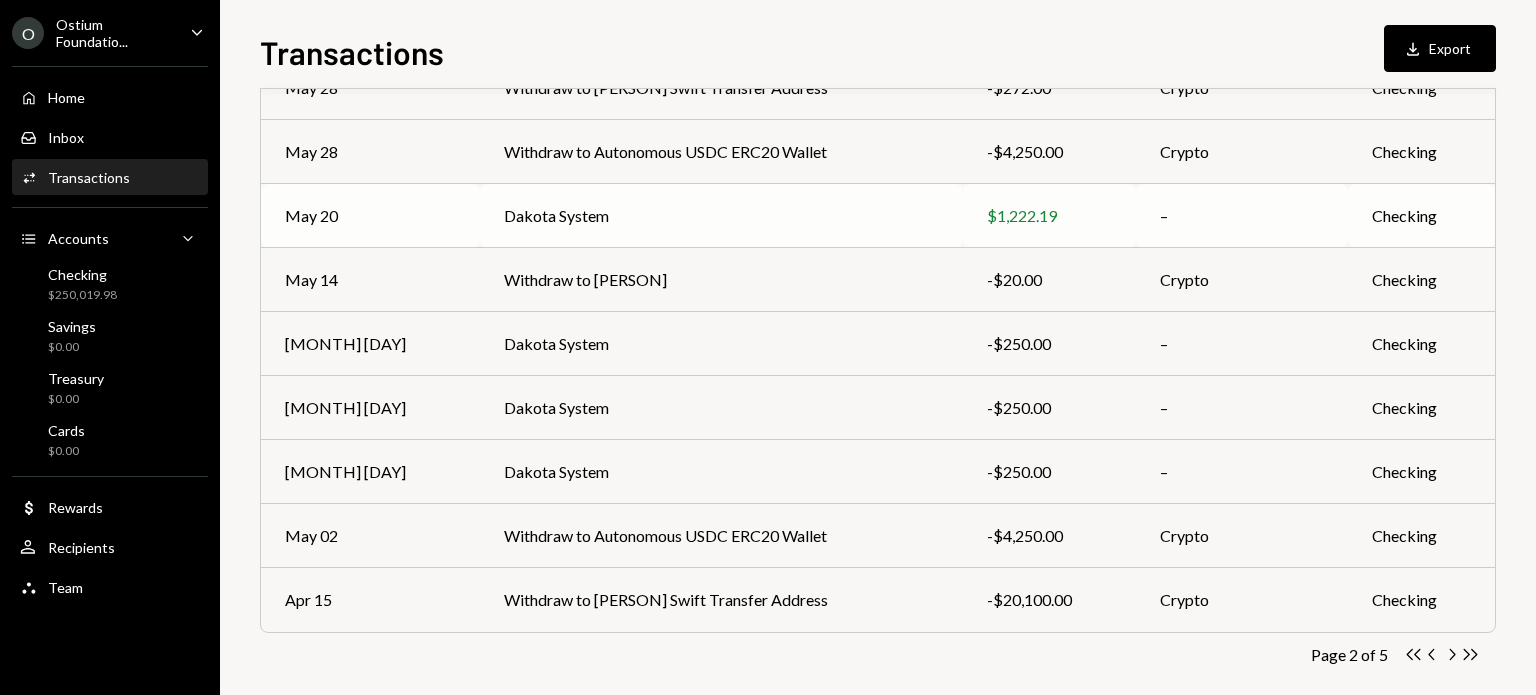 scroll, scrollTop: 348, scrollLeft: 0, axis: vertical 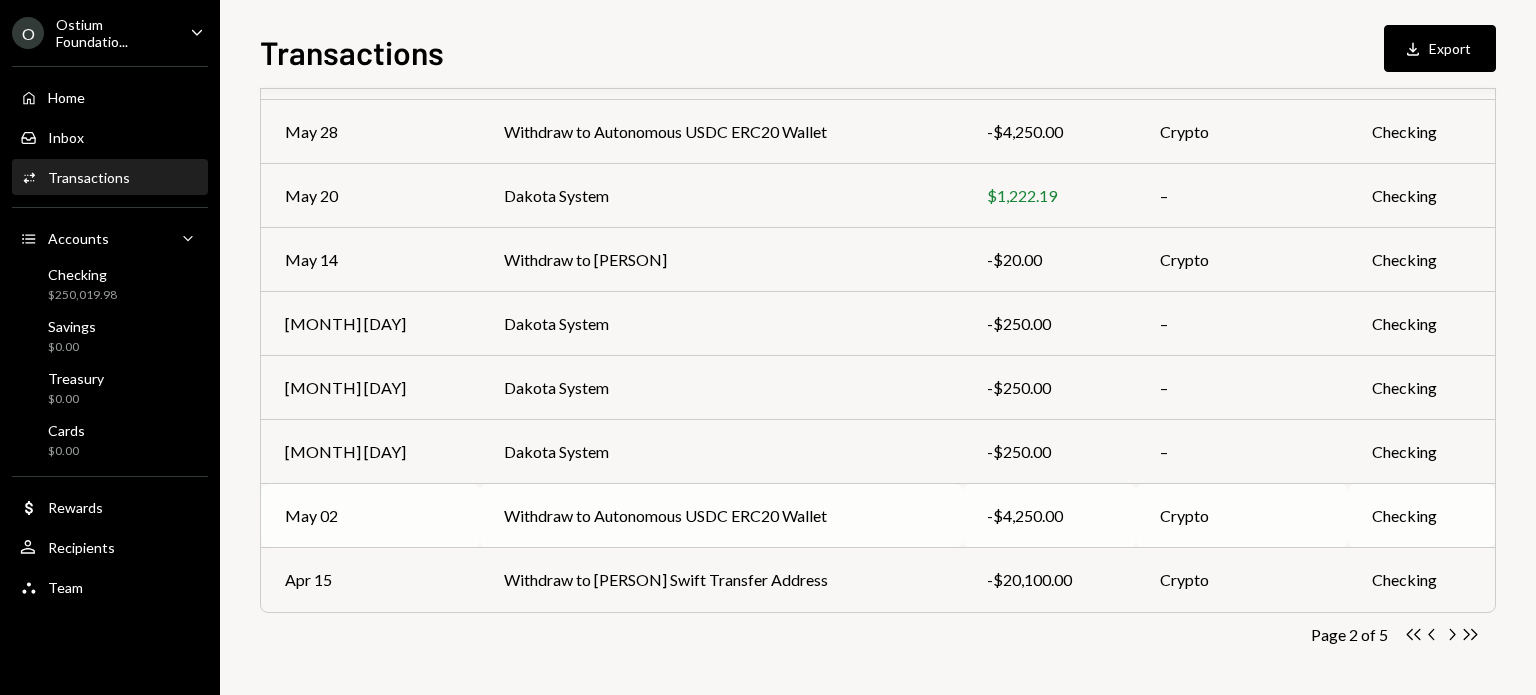 click on "-$4,250.00" at bounding box center (370, 4) 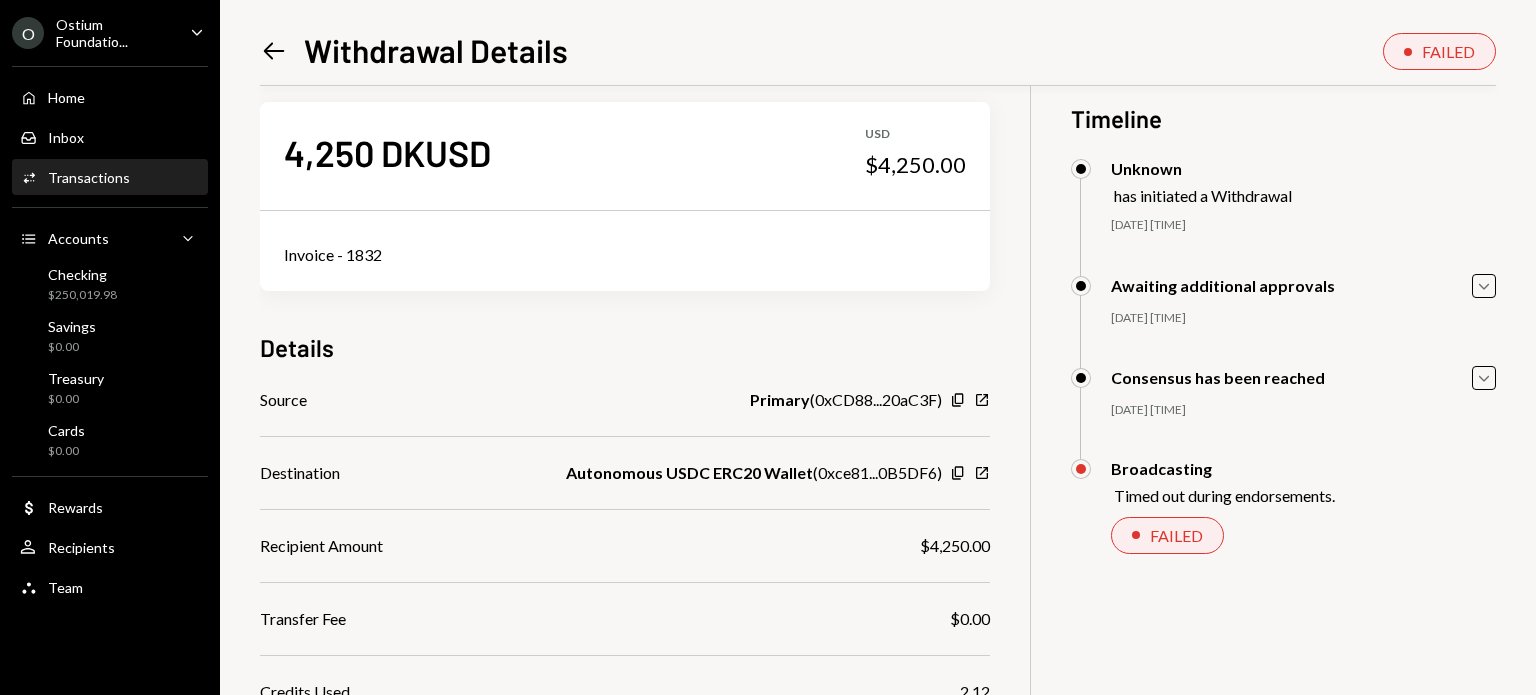 scroll, scrollTop: 24, scrollLeft: 0, axis: vertical 